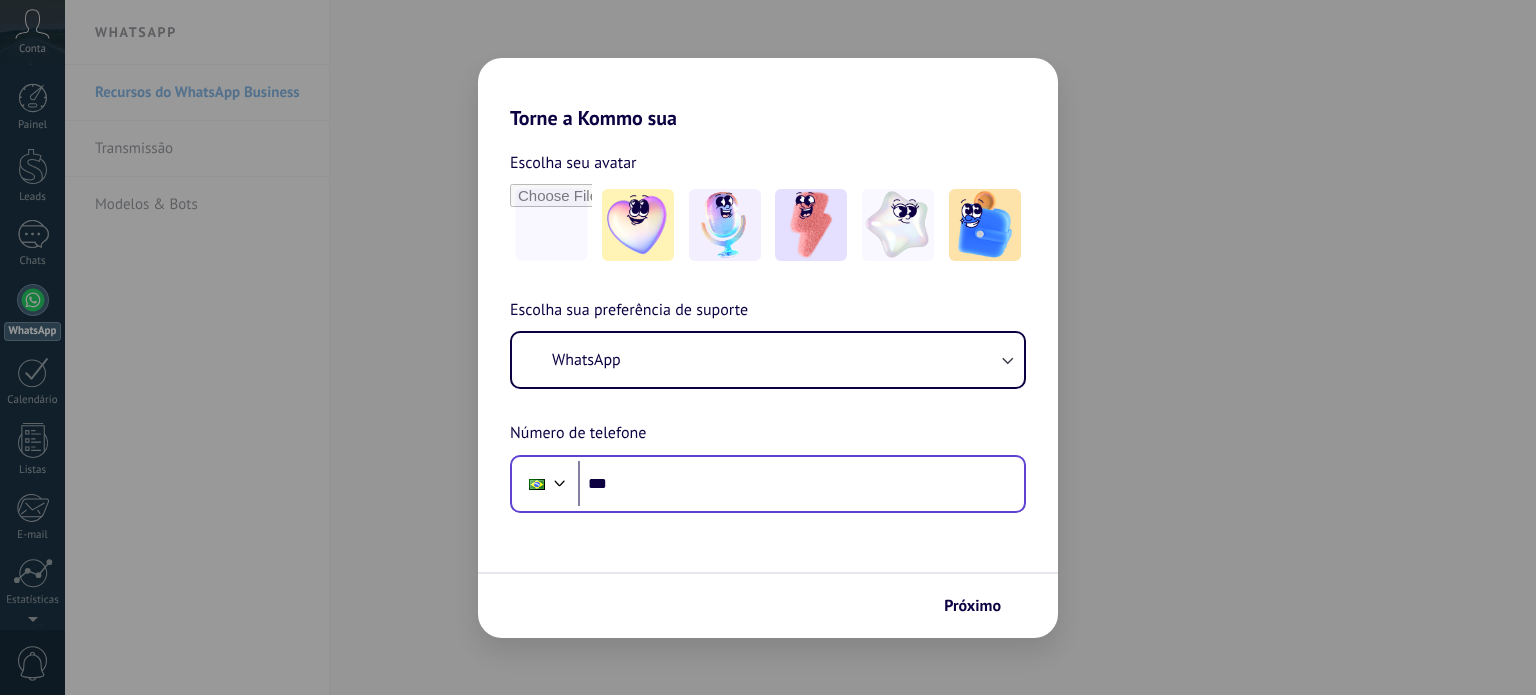 scroll, scrollTop: 0, scrollLeft: 0, axis: both 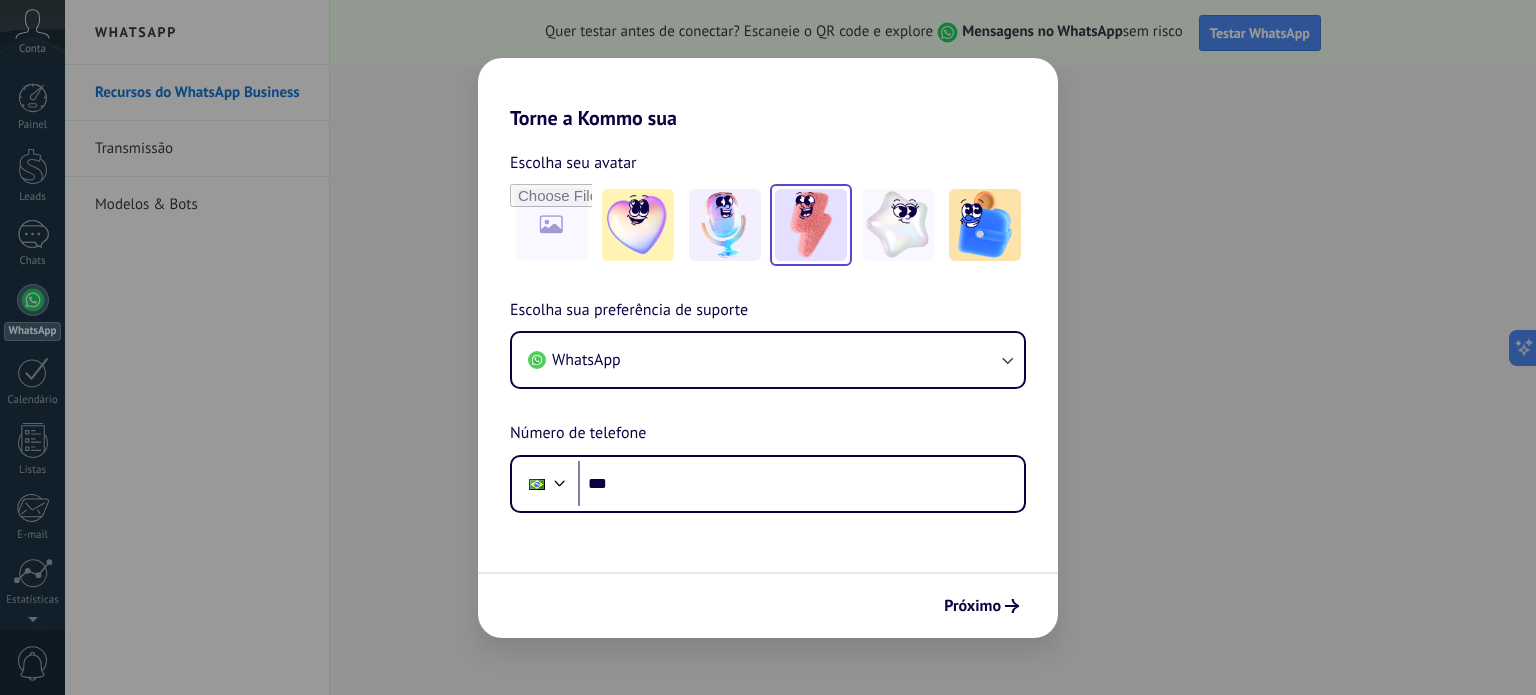 click at bounding box center [638, 225] 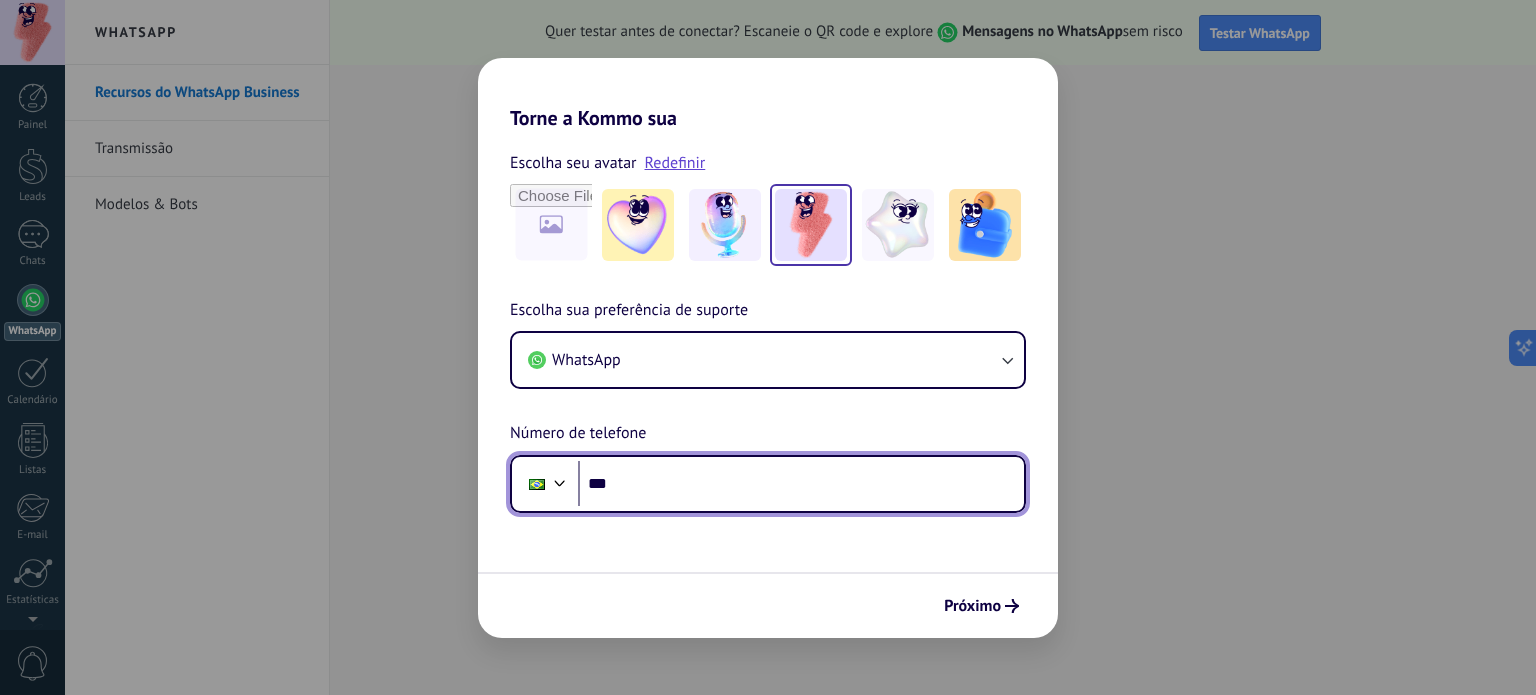 click on "***" at bounding box center [801, 484] 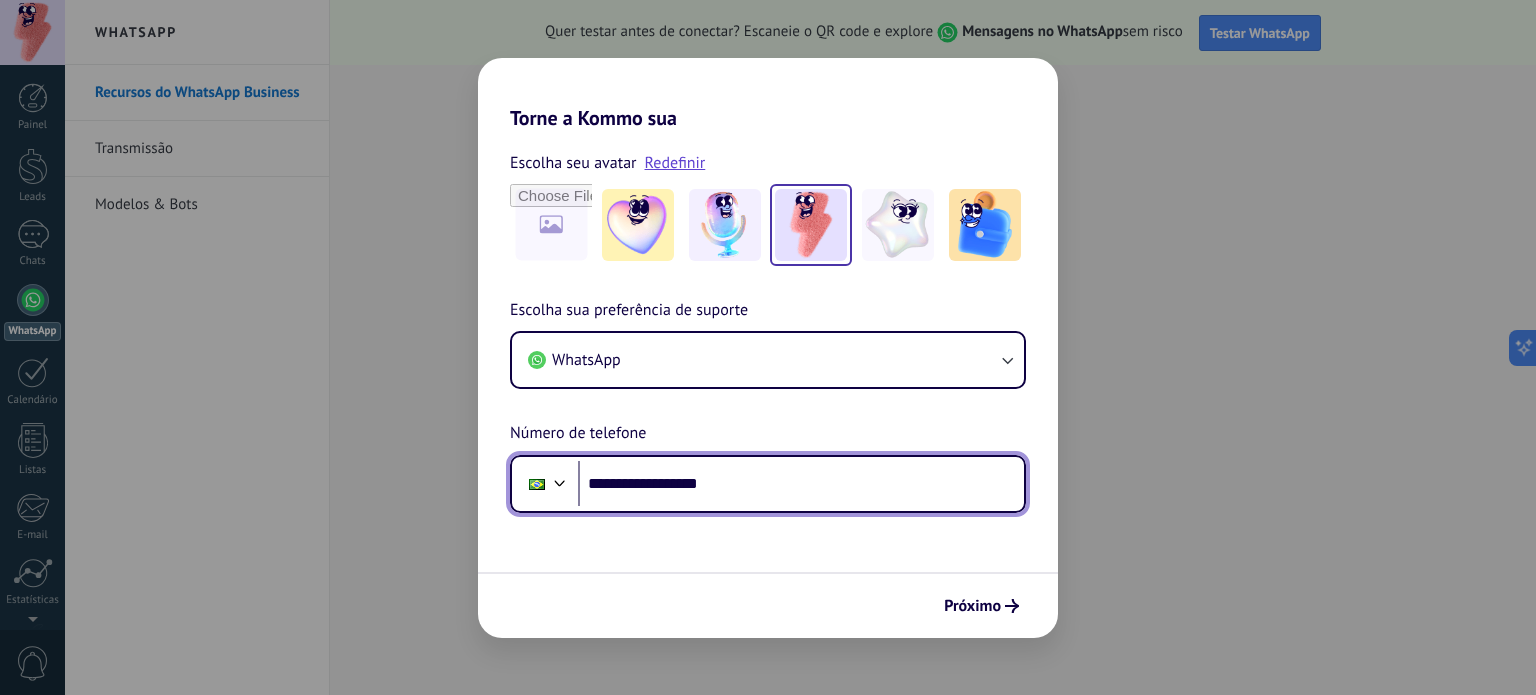 type on "**********" 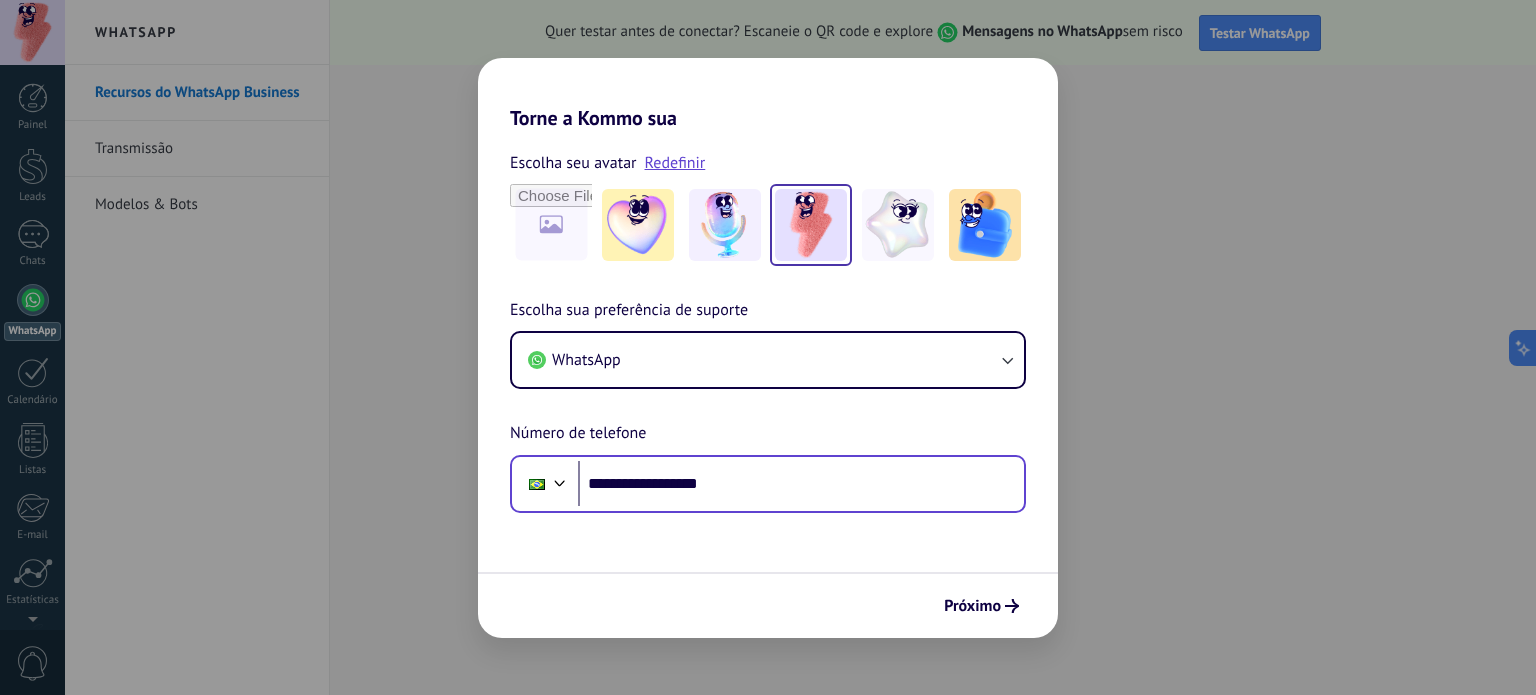 scroll, scrollTop: 0, scrollLeft: 0, axis: both 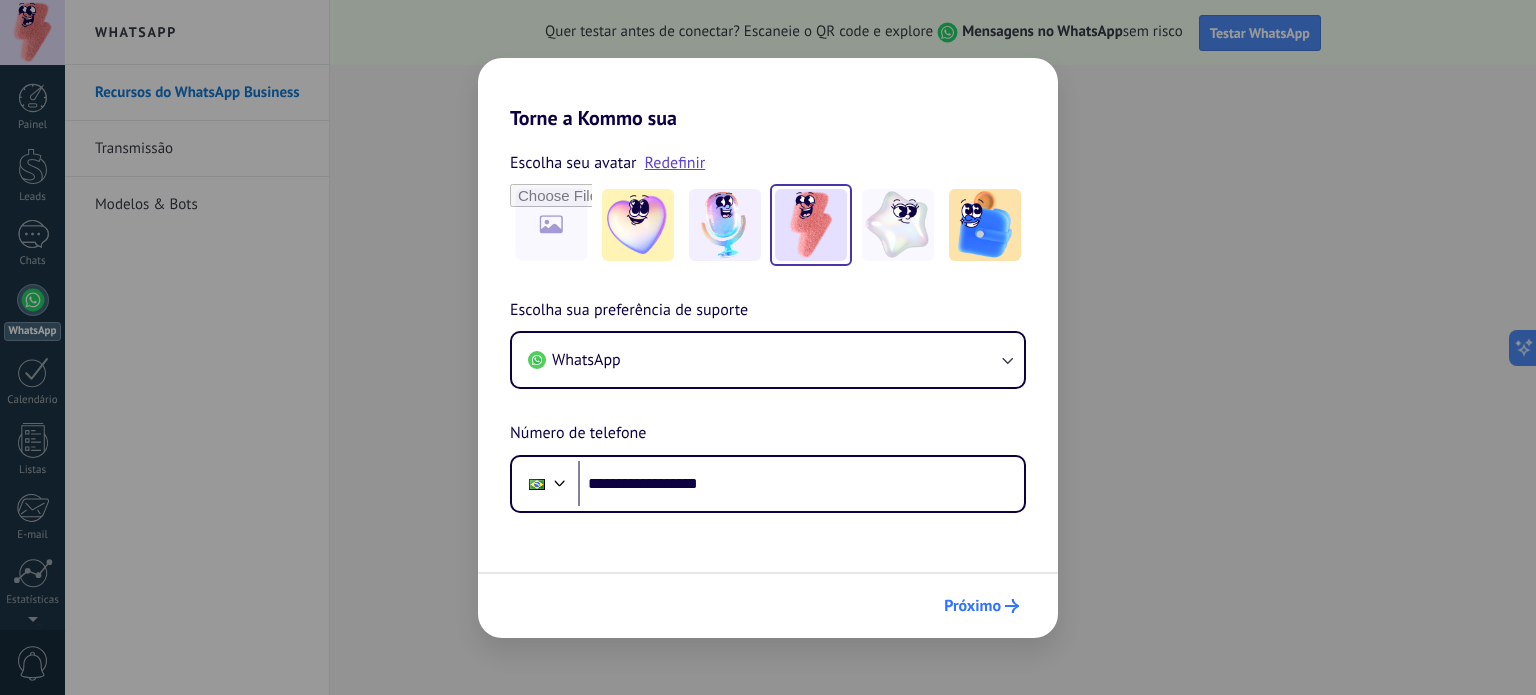 click on "Próximo" at bounding box center [972, 606] 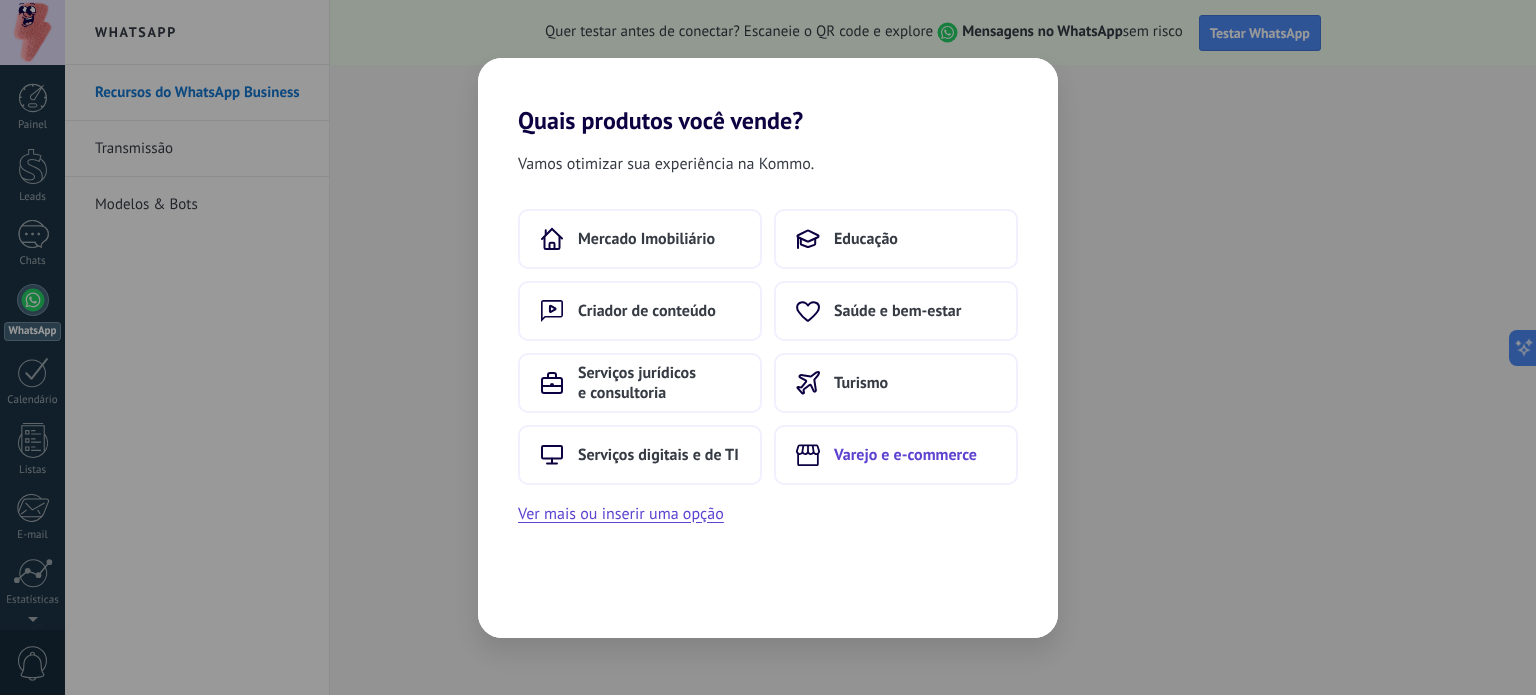 click on "Varejo e e-commerce" at bounding box center (646, 239) 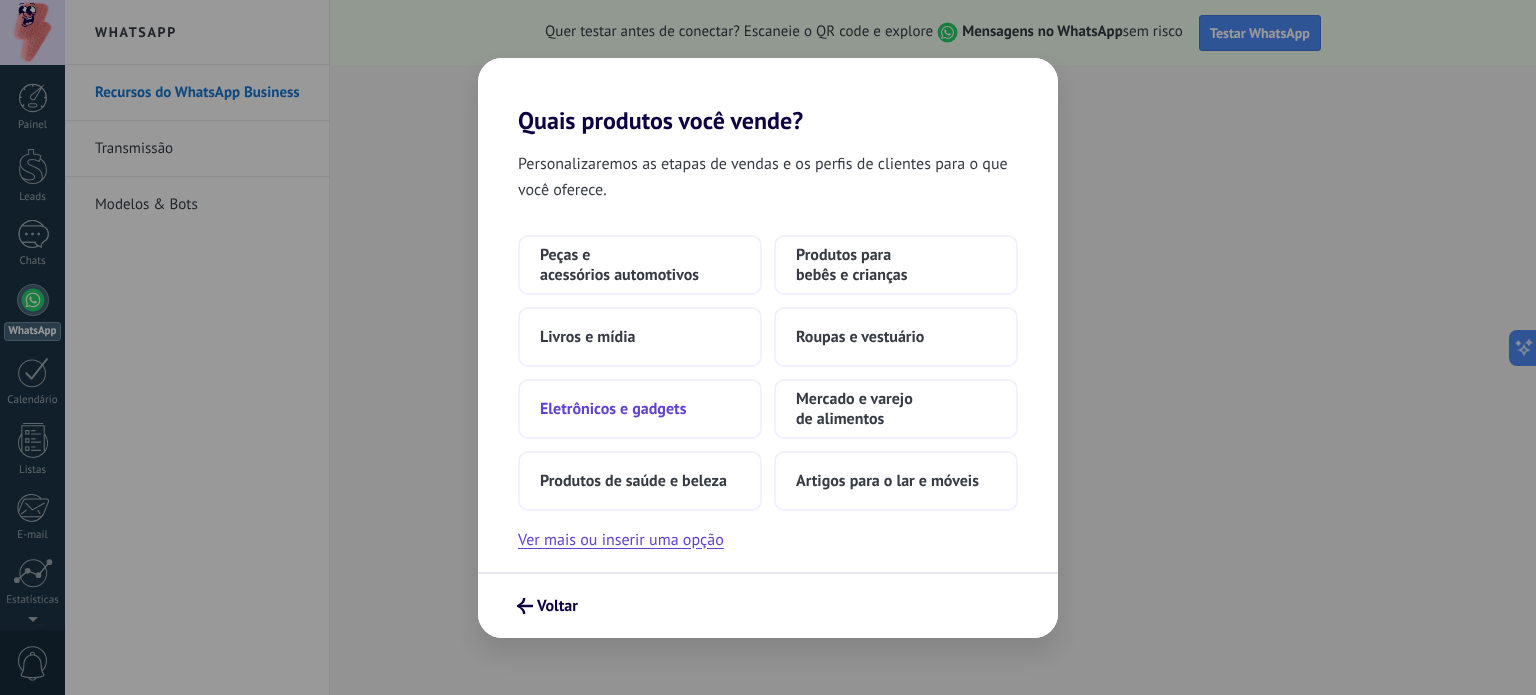 click on "Eletrônicos e gadgets" at bounding box center (640, 409) 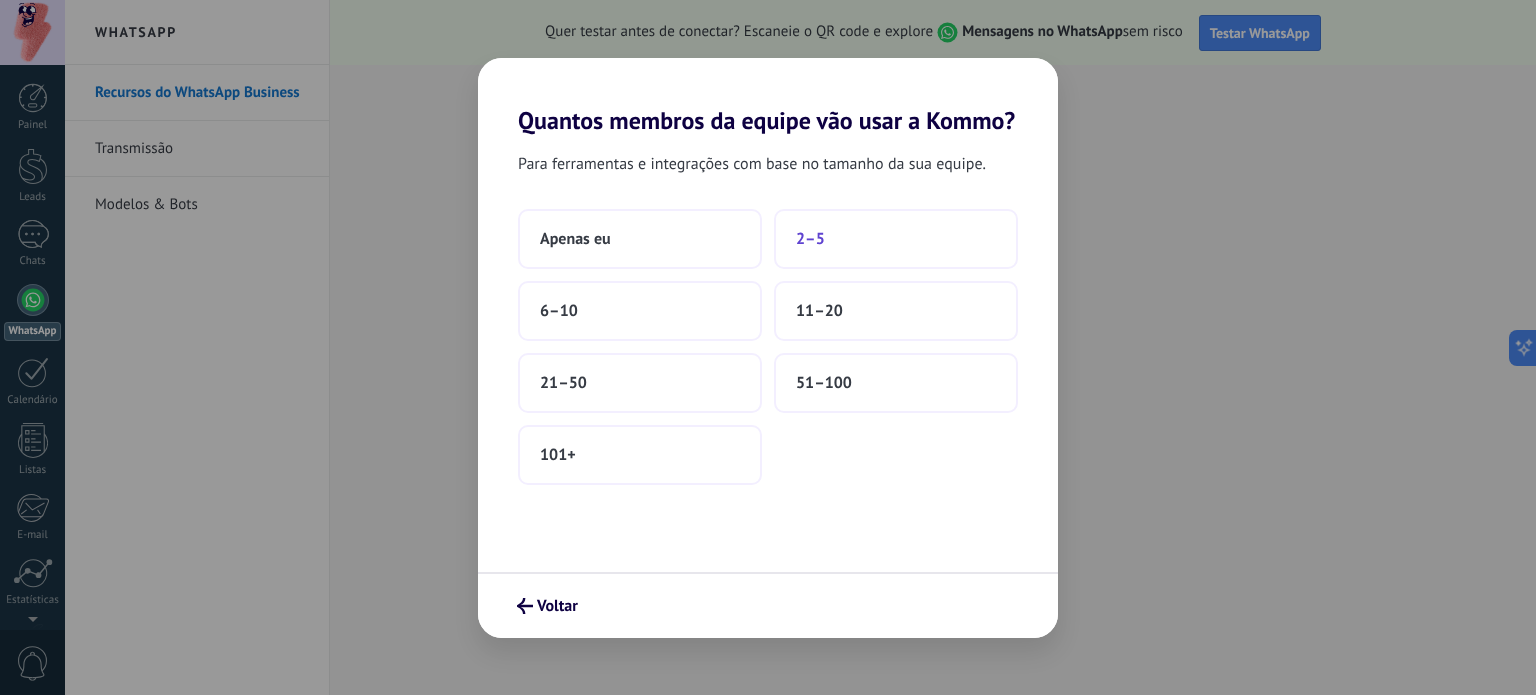 click on "2–5" at bounding box center (896, 239) 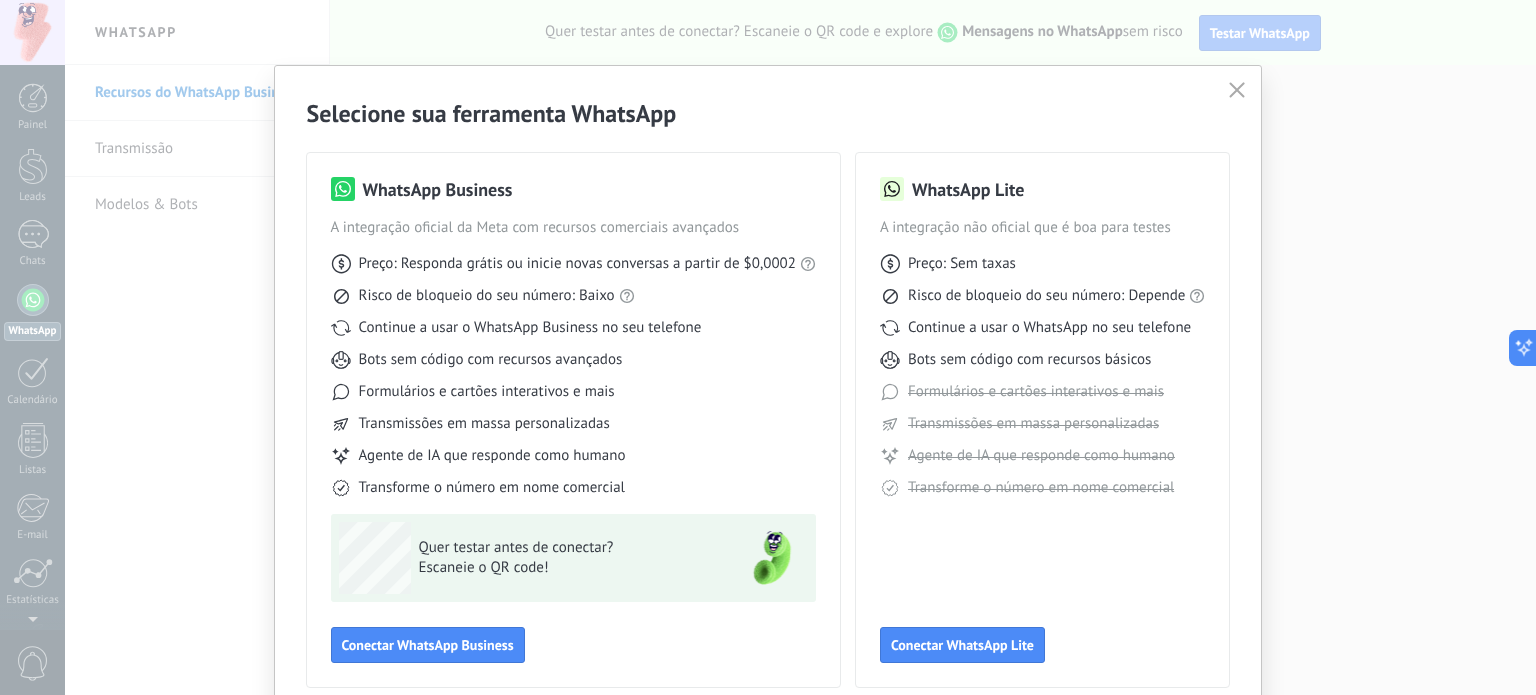 click at bounding box center (1237, 90) 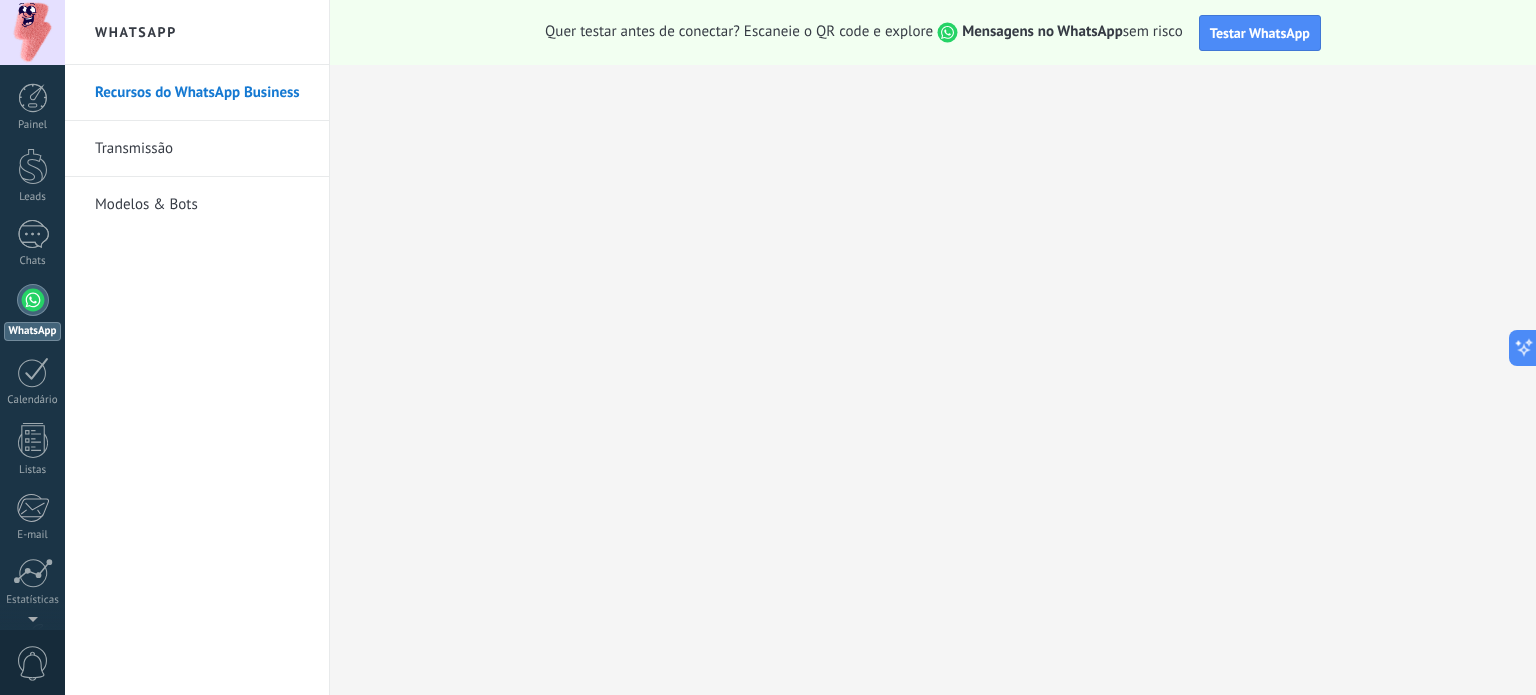 scroll, scrollTop: 136, scrollLeft: 0, axis: vertical 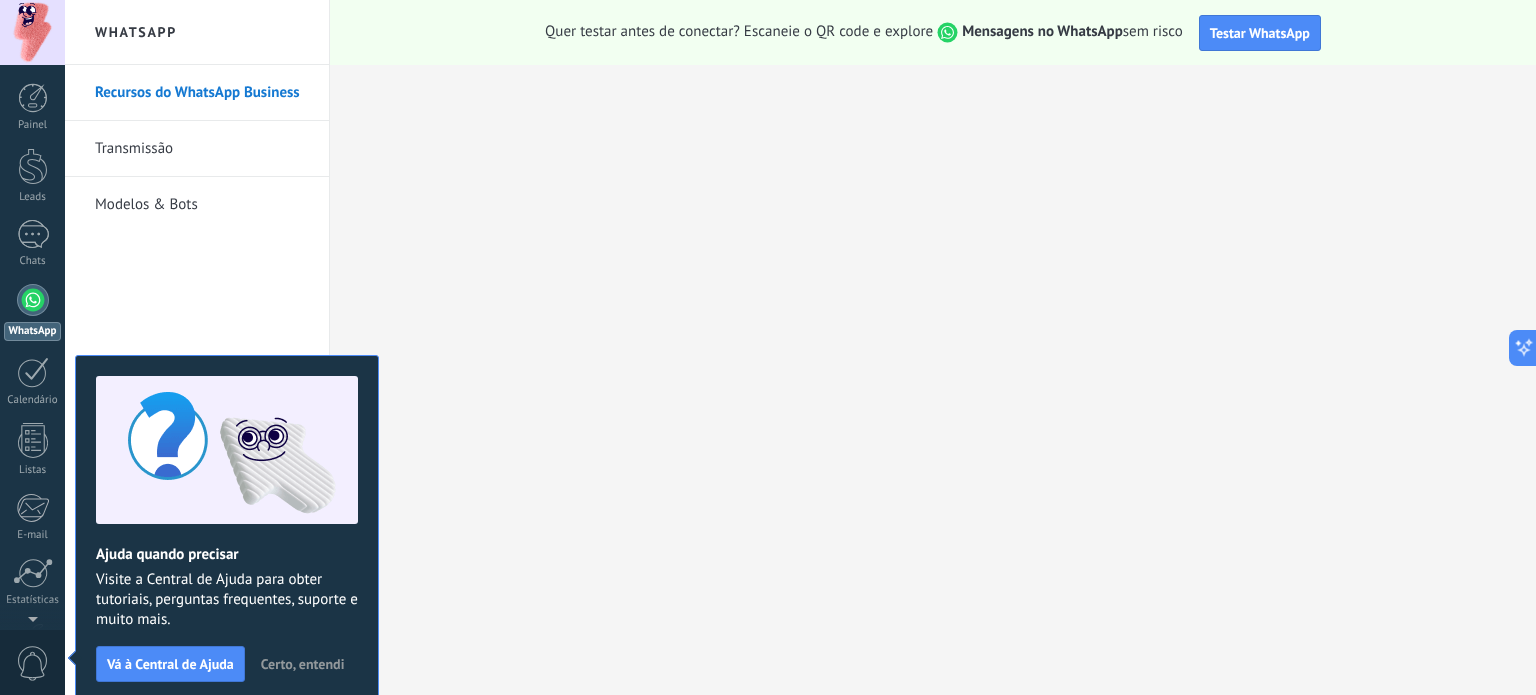 click on "Recursos do WhatsApp Business Transmissão Modelos & Bots" at bounding box center [197, 380] 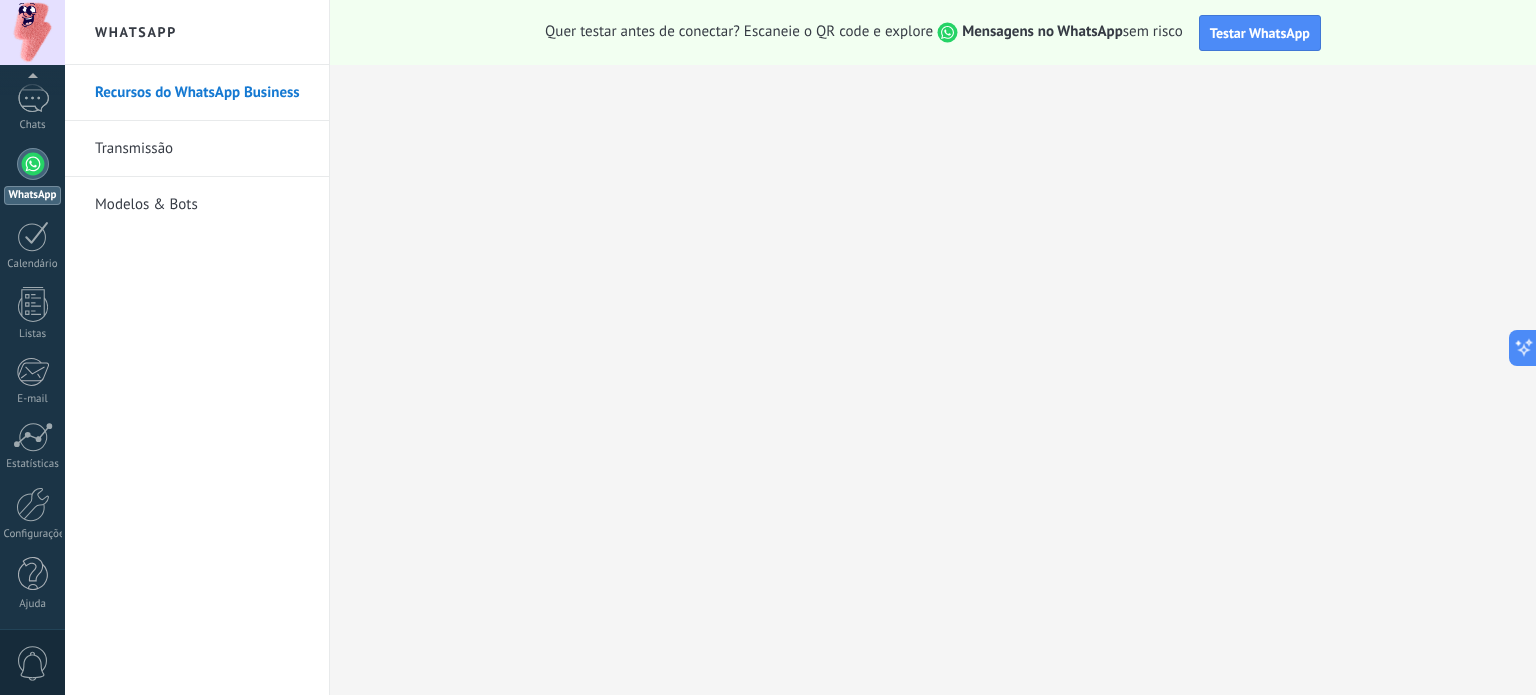 scroll, scrollTop: 0, scrollLeft: 0, axis: both 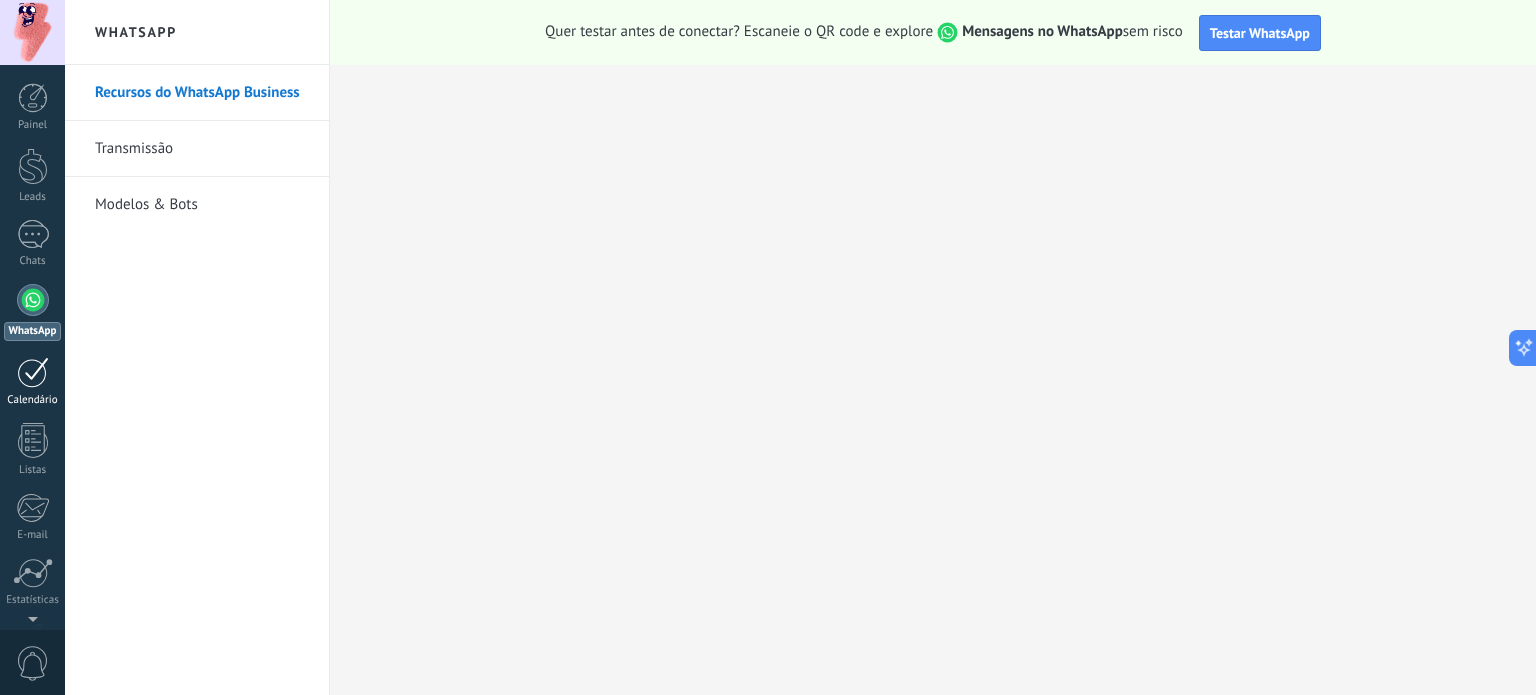 click on "Calendário" at bounding box center (32, 382) 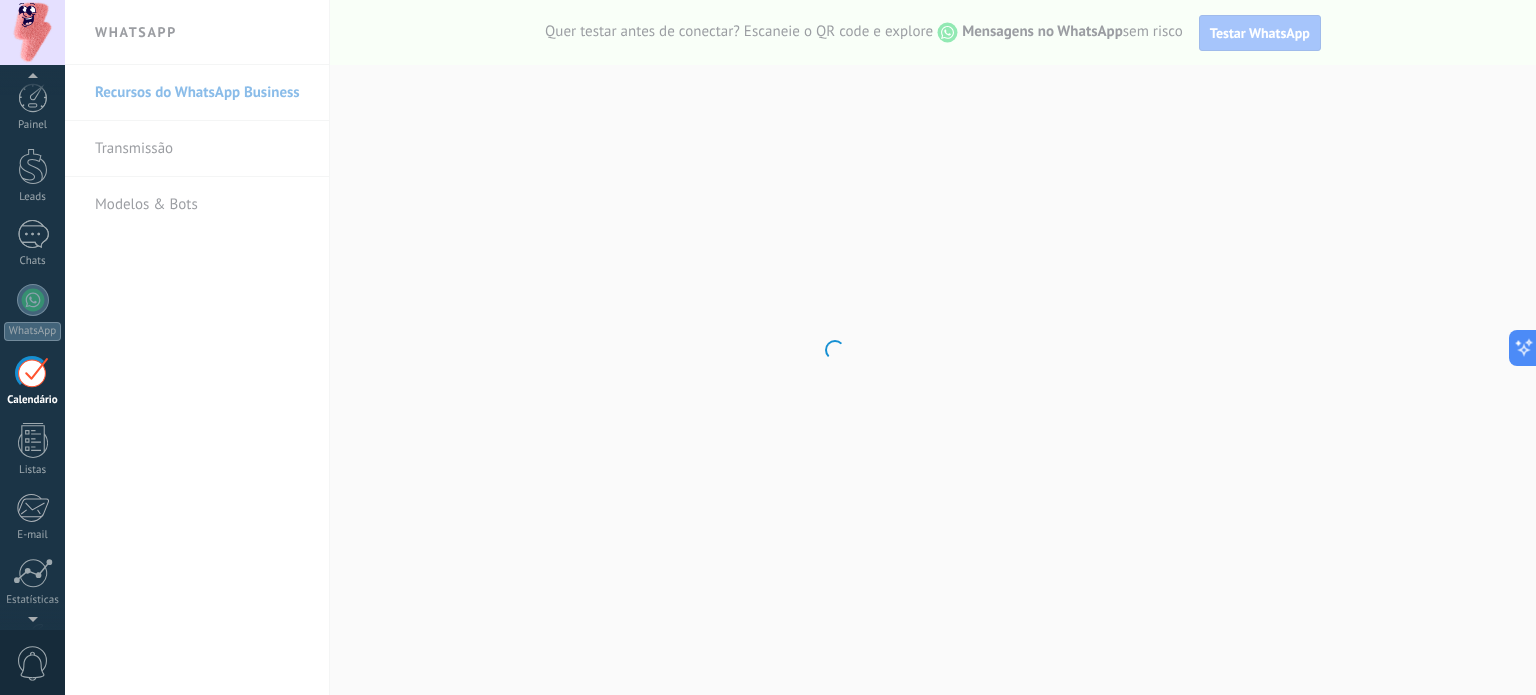 scroll, scrollTop: 56, scrollLeft: 0, axis: vertical 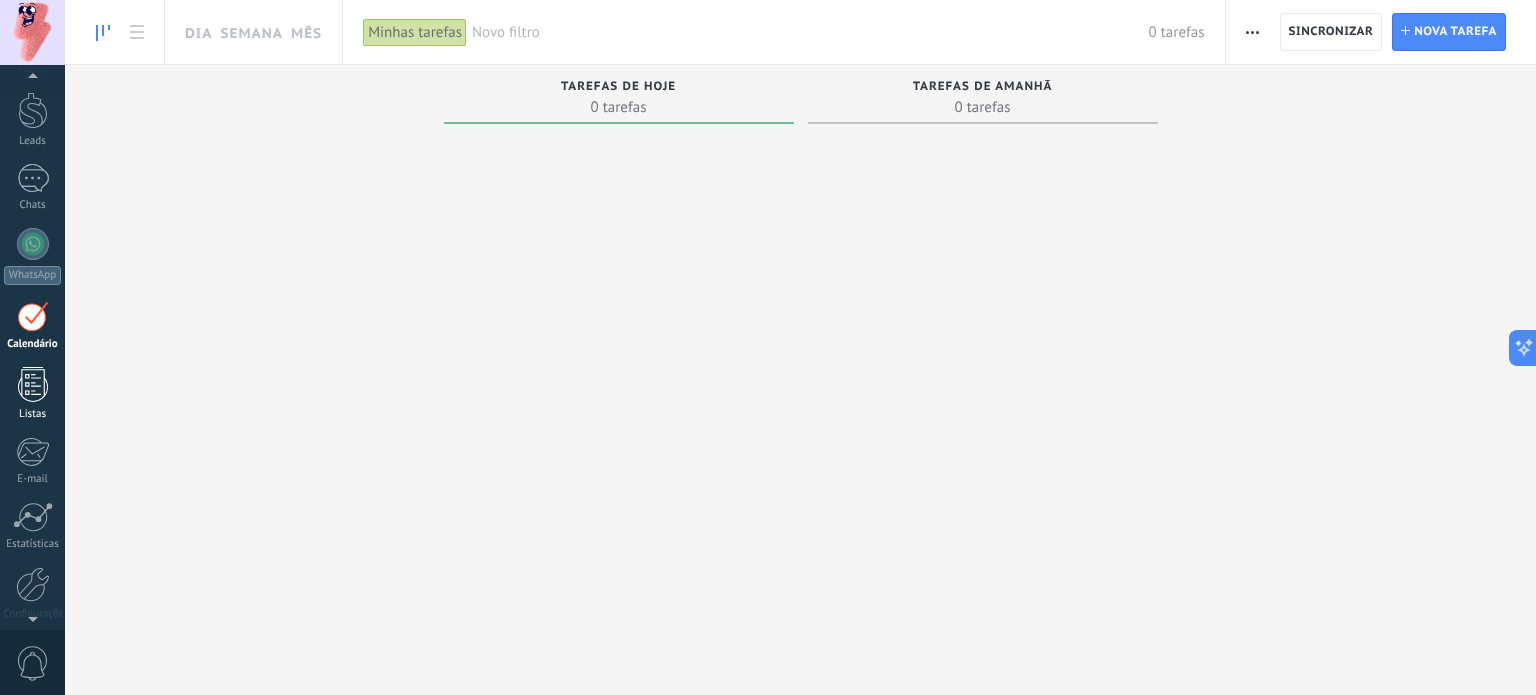click at bounding box center (33, 384) 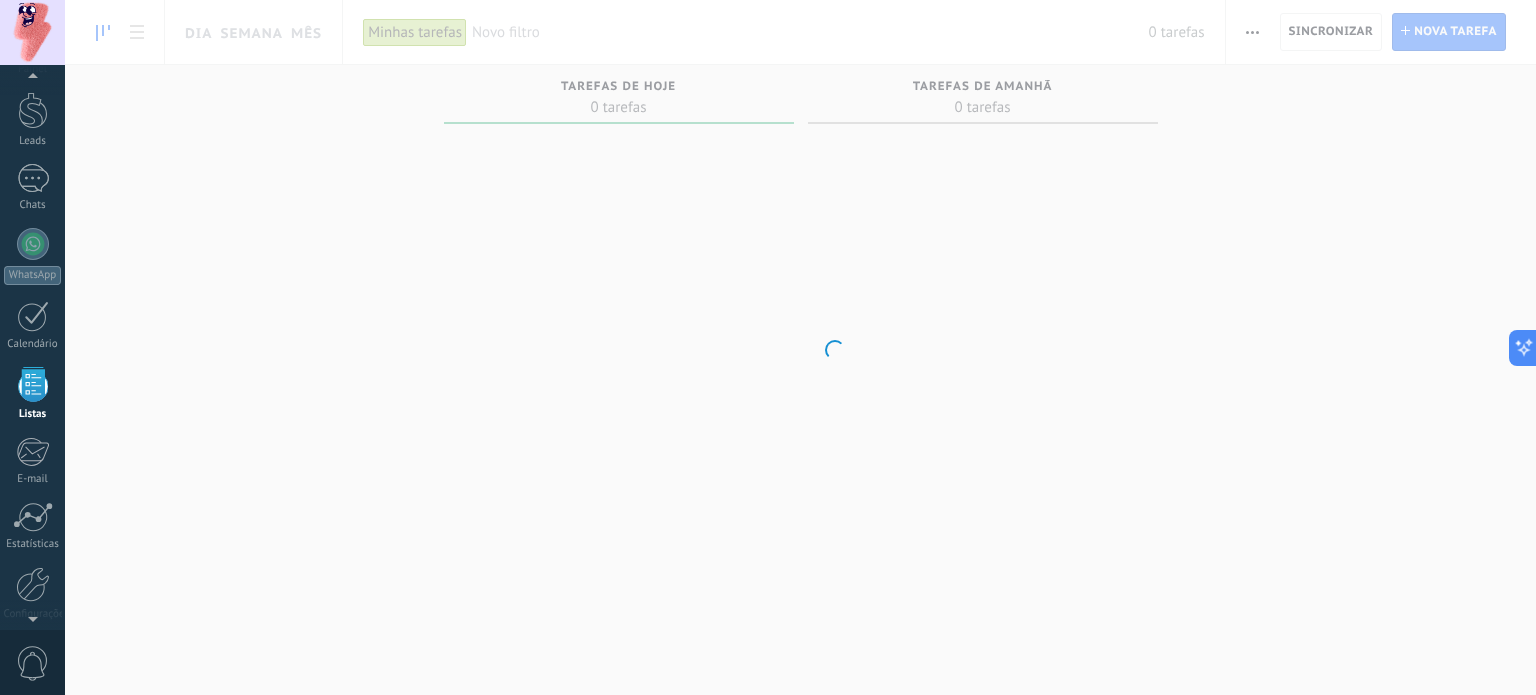 scroll, scrollTop: 123, scrollLeft: 0, axis: vertical 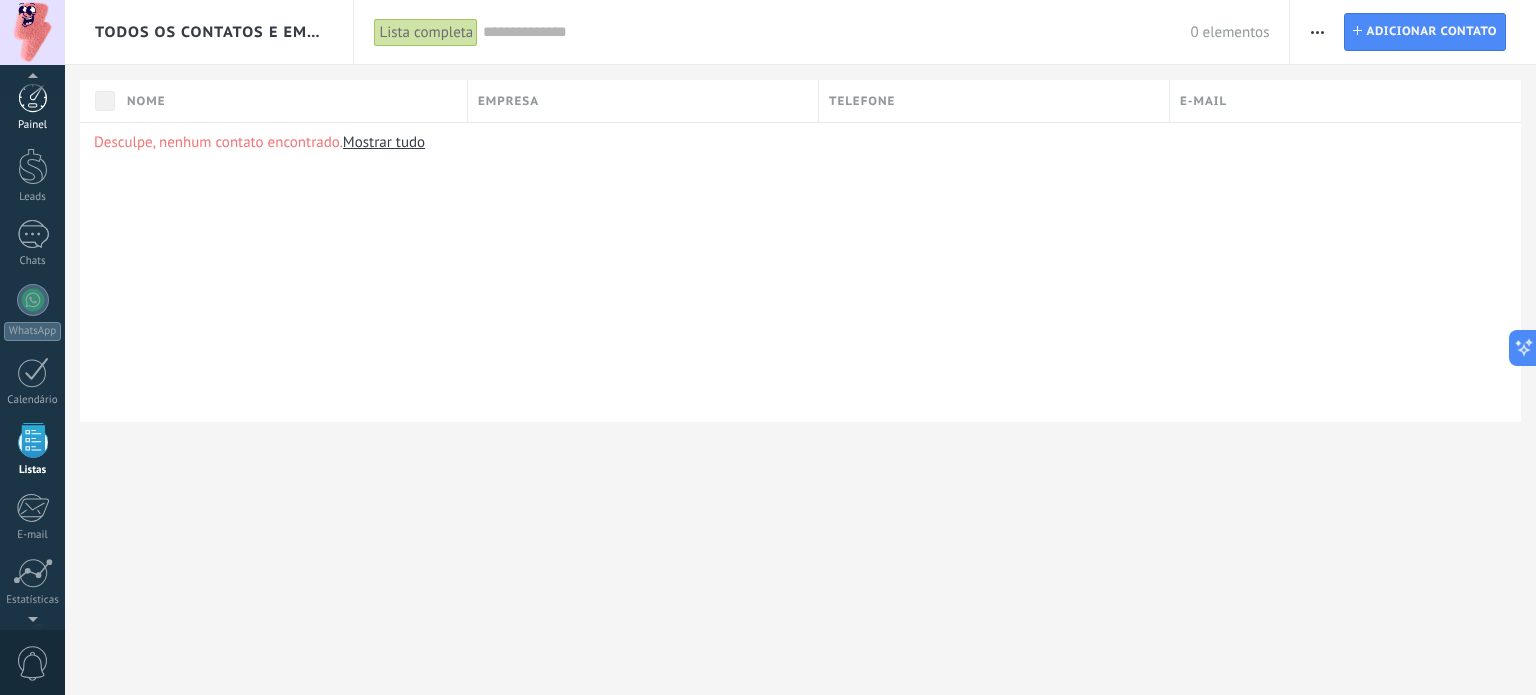 click at bounding box center [33, 98] 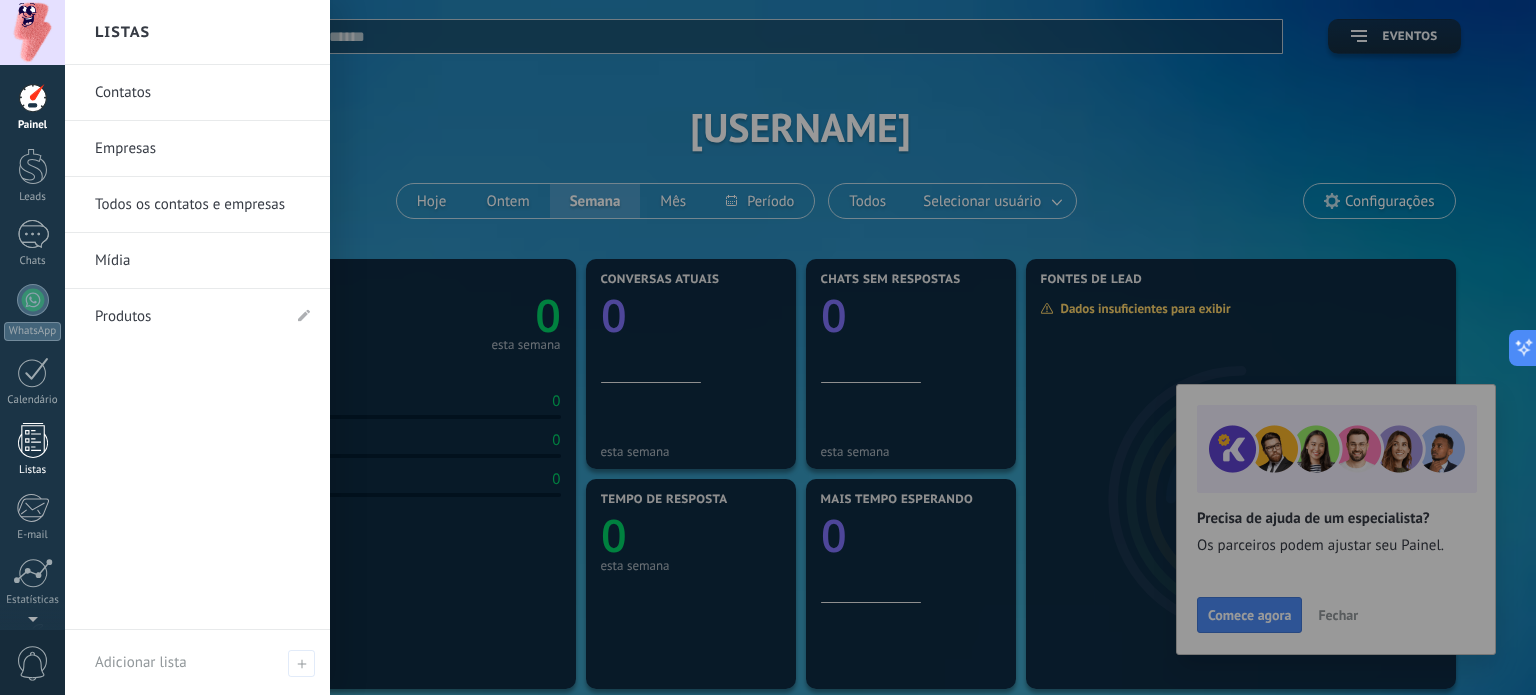 click at bounding box center (33, 440) 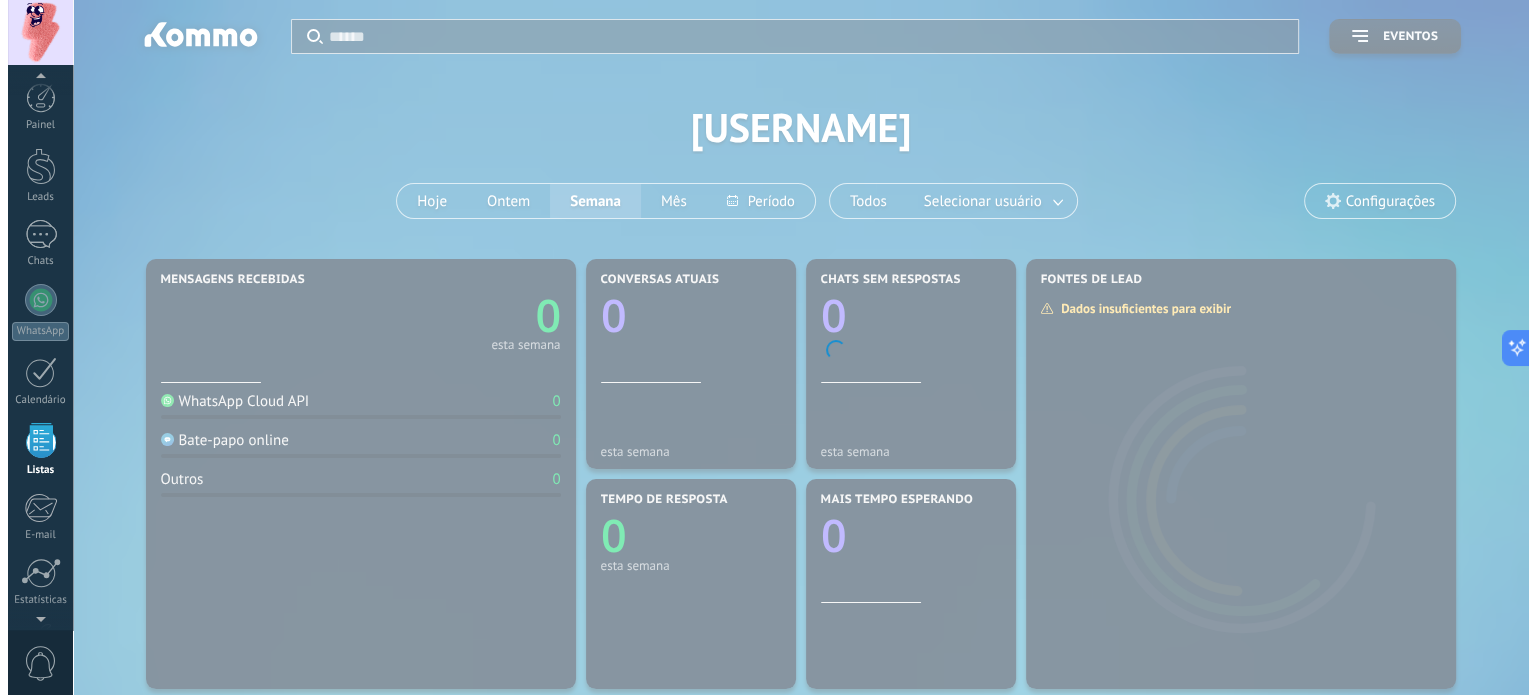 scroll, scrollTop: 123, scrollLeft: 0, axis: vertical 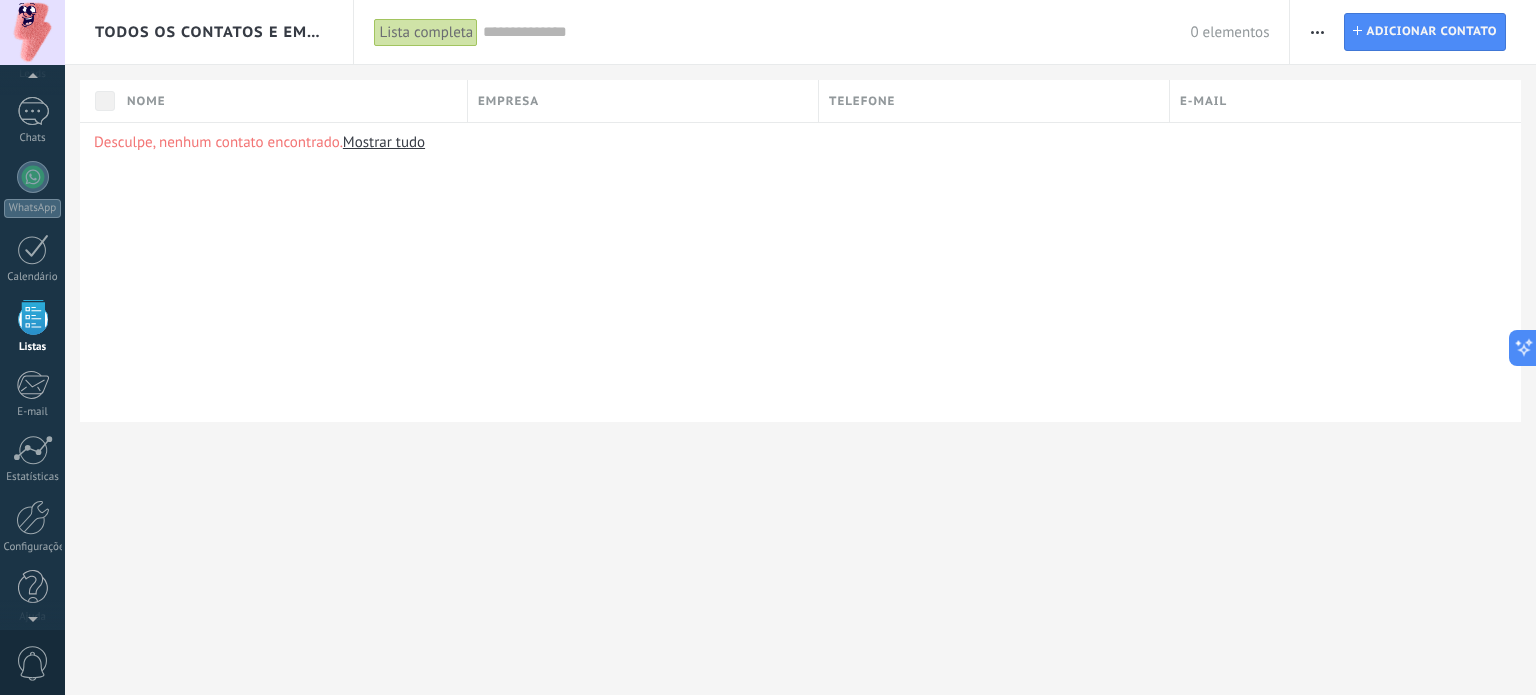 click on "Todos os contatos e Empresas" at bounding box center (210, 32) 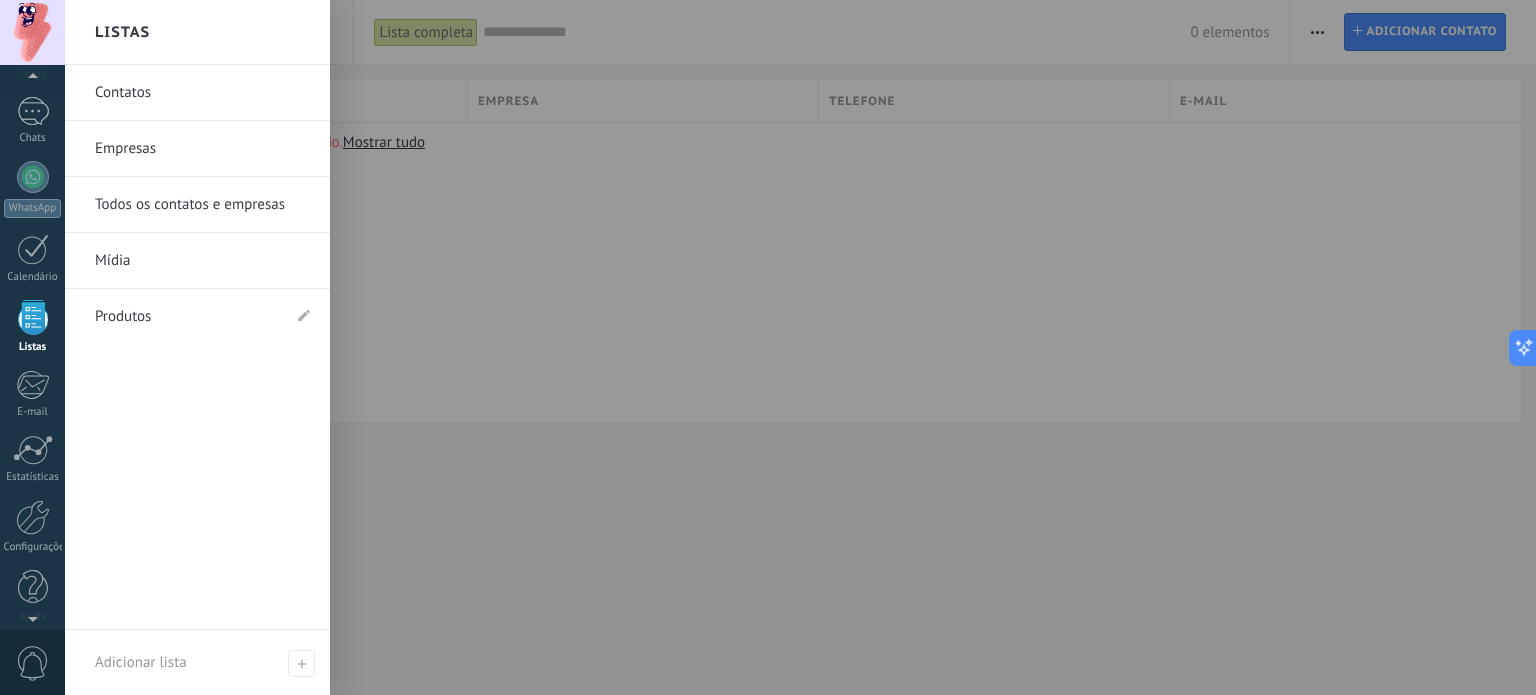 click on "Contatos" at bounding box center [202, 93] 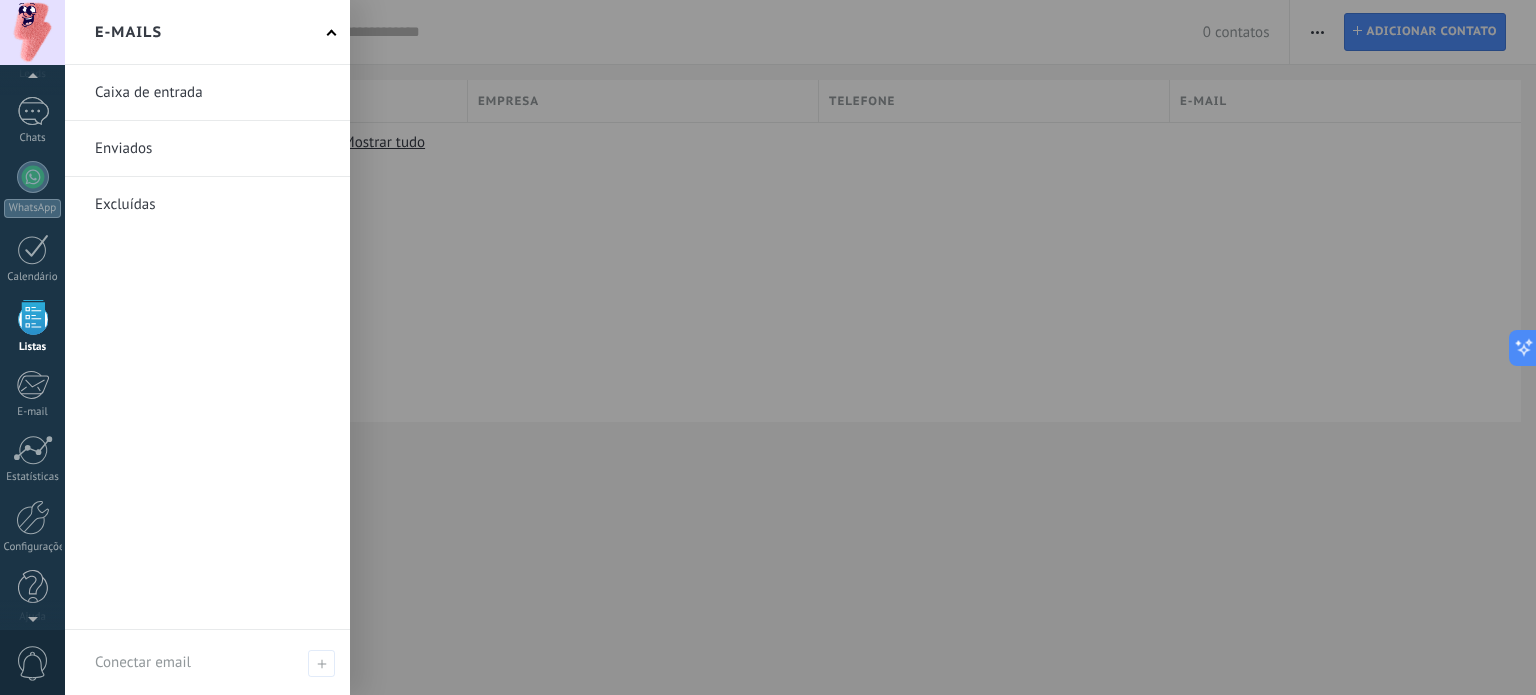 click at bounding box center (33, 317) 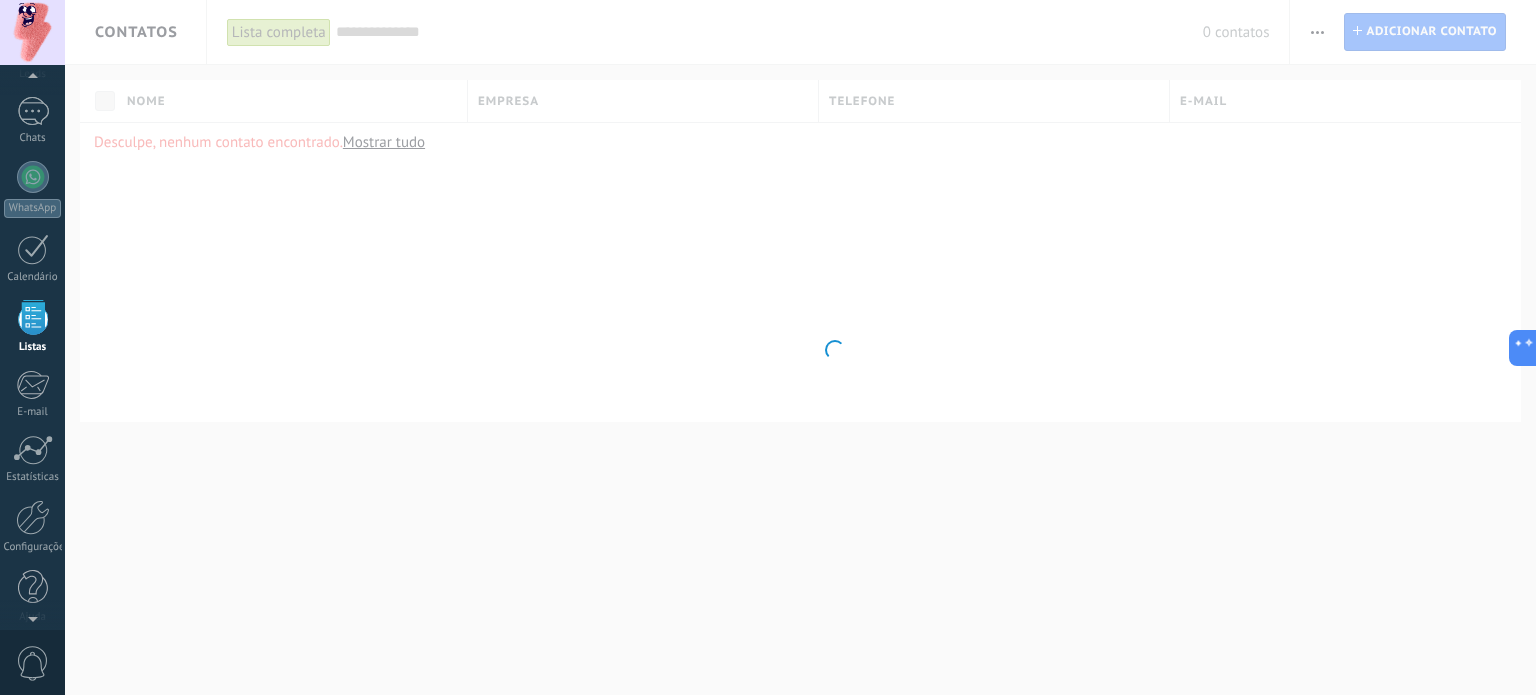 click at bounding box center (33, 317) 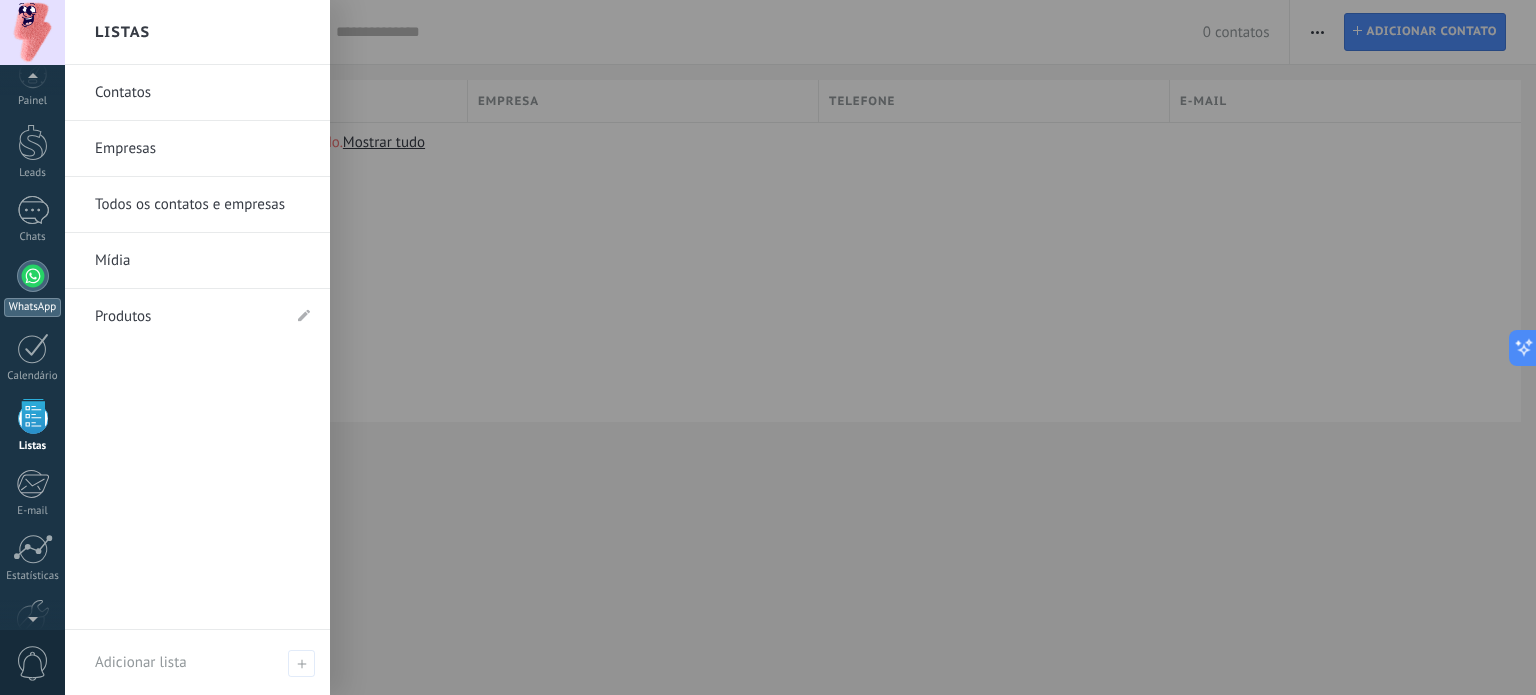 scroll, scrollTop: 0, scrollLeft: 0, axis: both 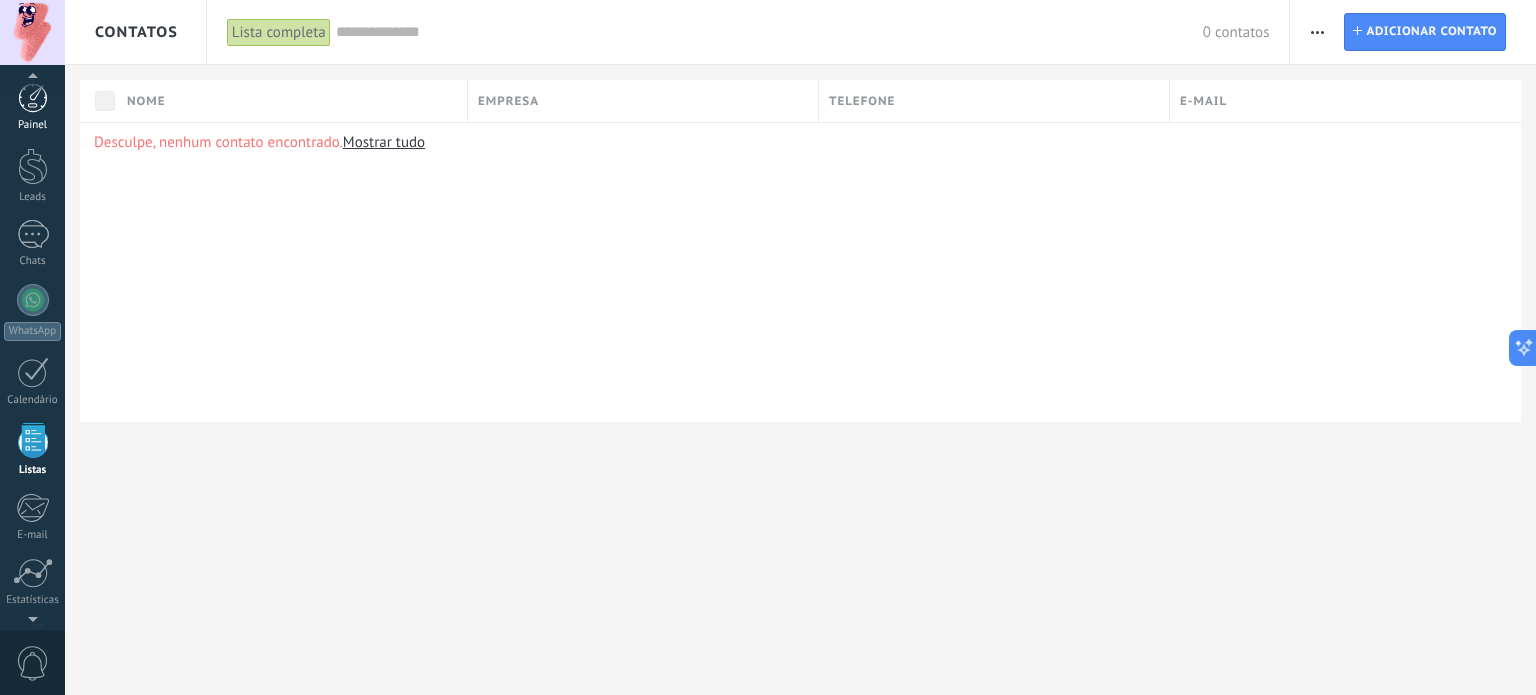 click on "Painel" at bounding box center (33, 125) 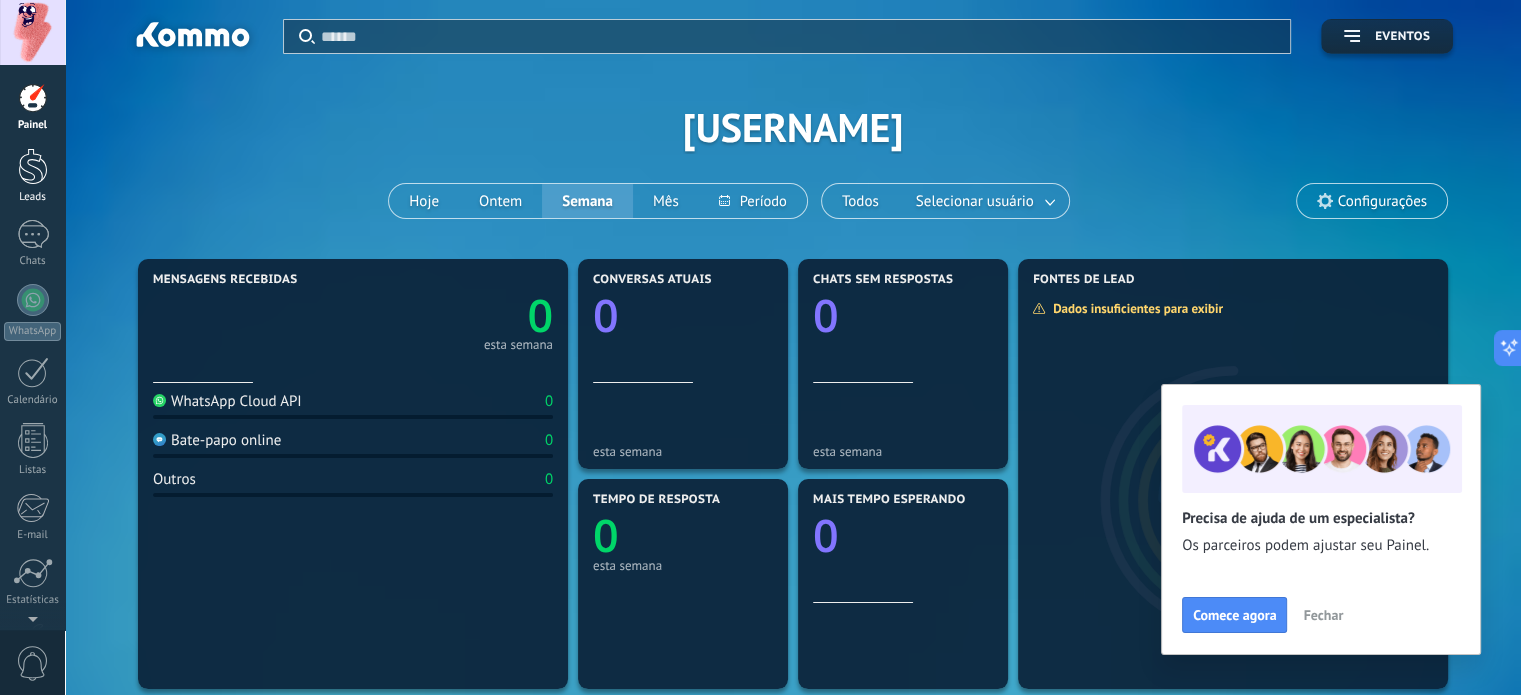 click on "Leads" at bounding box center [33, 197] 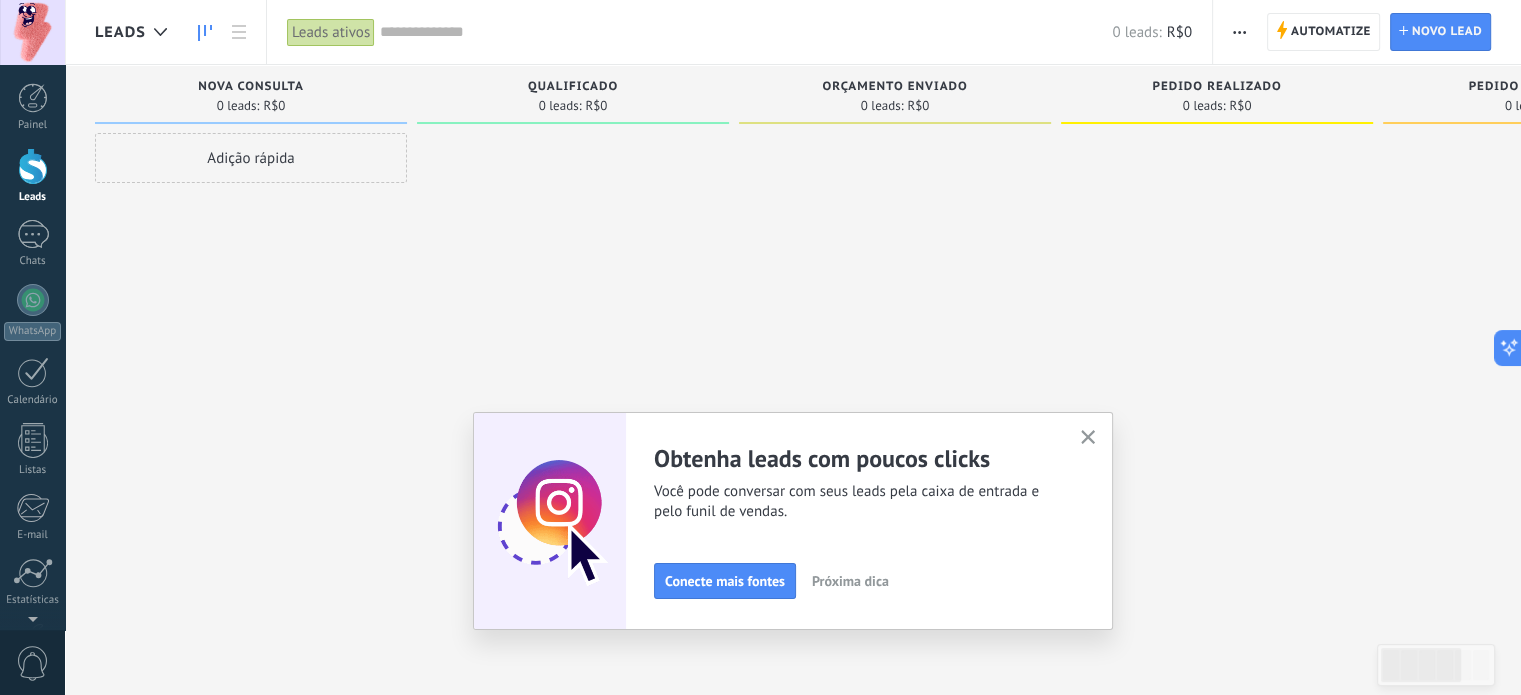 click at bounding box center (1088, 437) 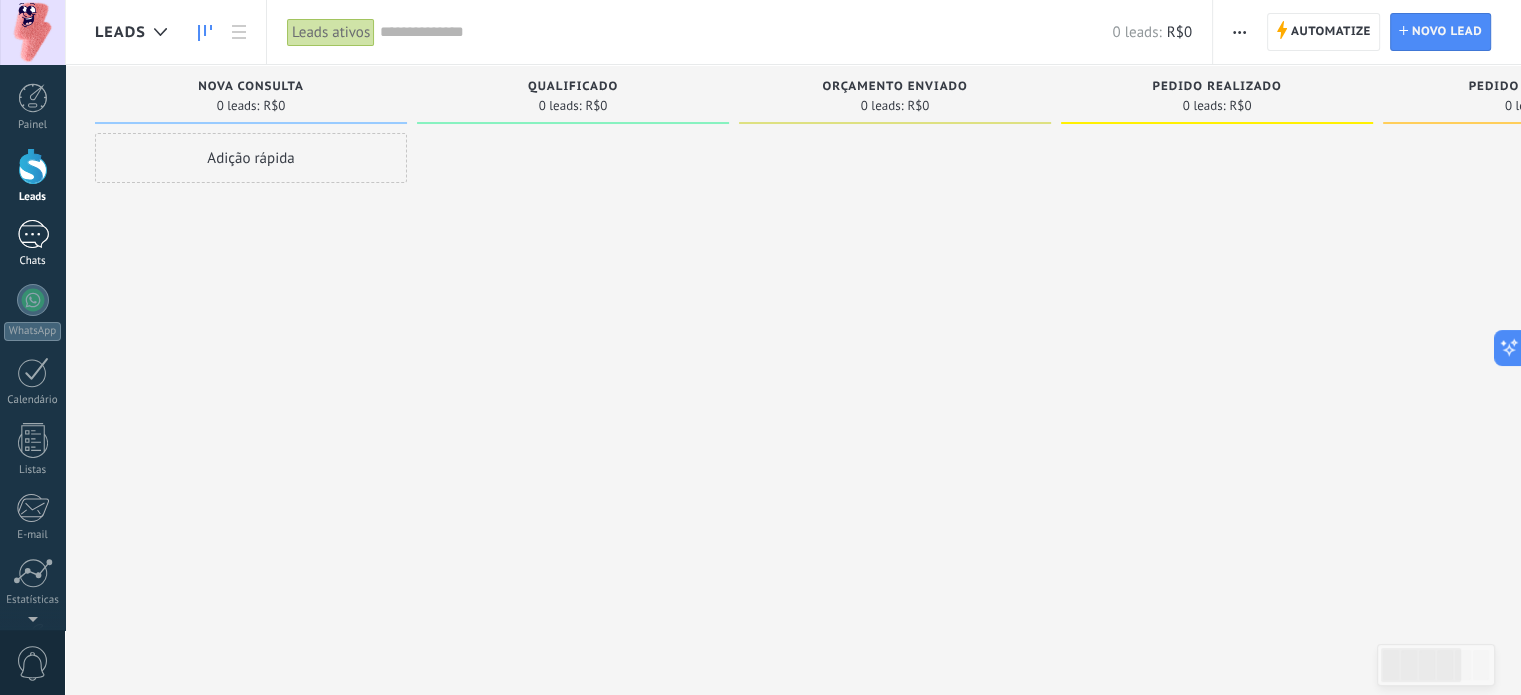 click at bounding box center (33, 234) 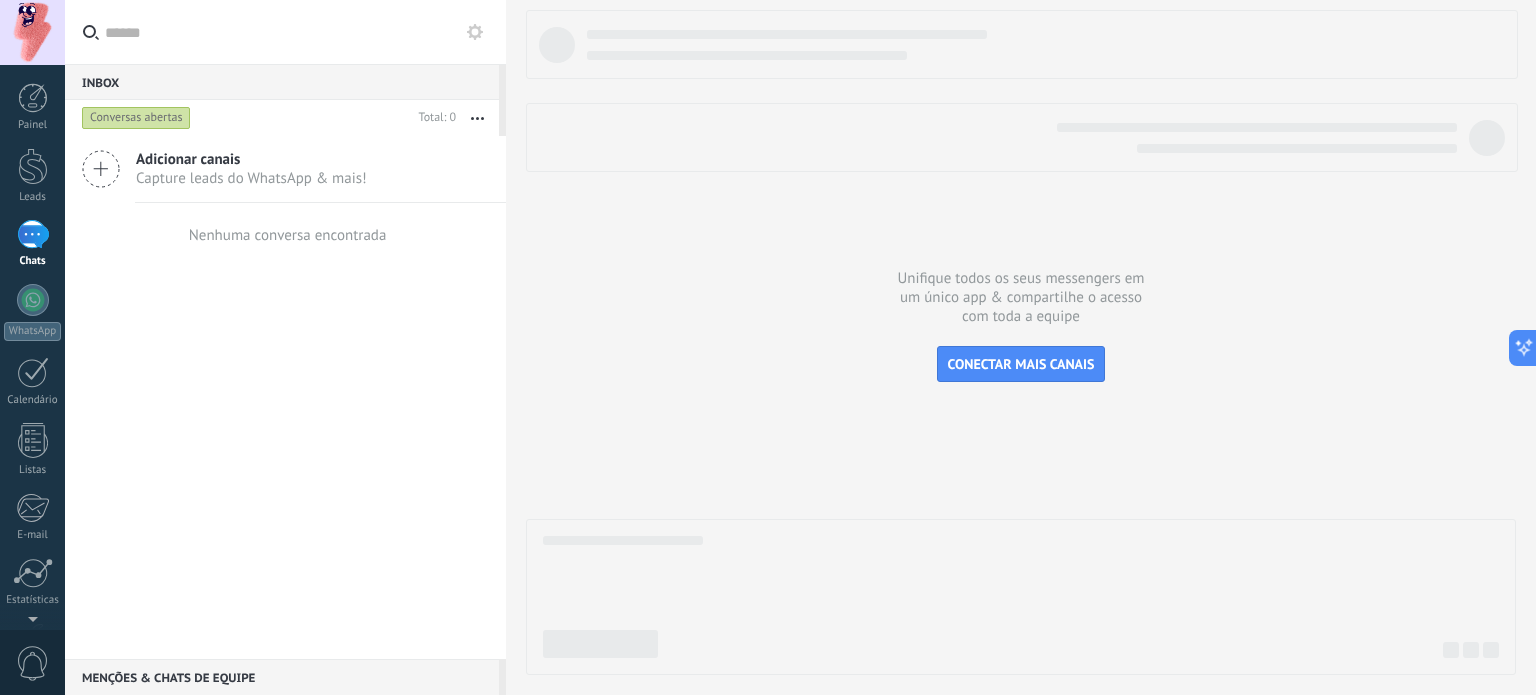 click at bounding box center [101, 169] 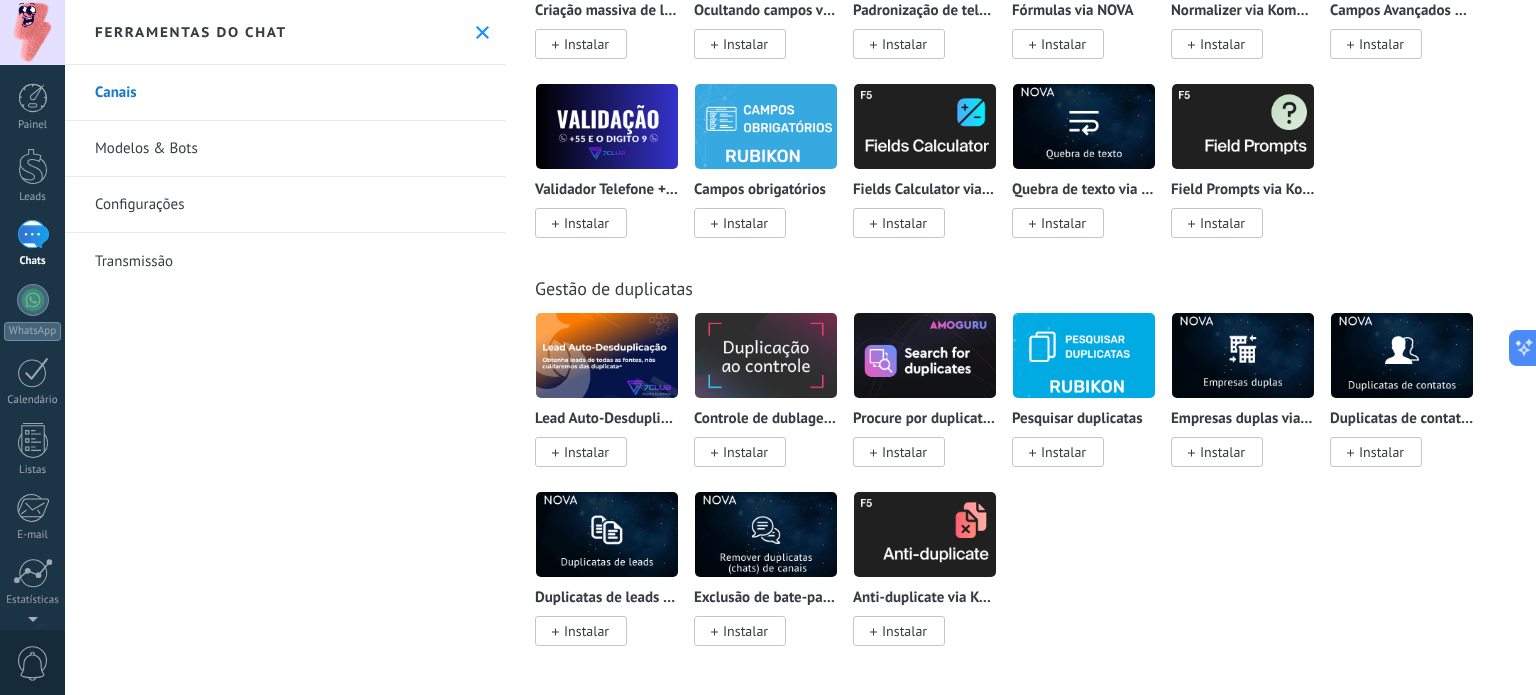 scroll, scrollTop: 7462, scrollLeft: 0, axis: vertical 